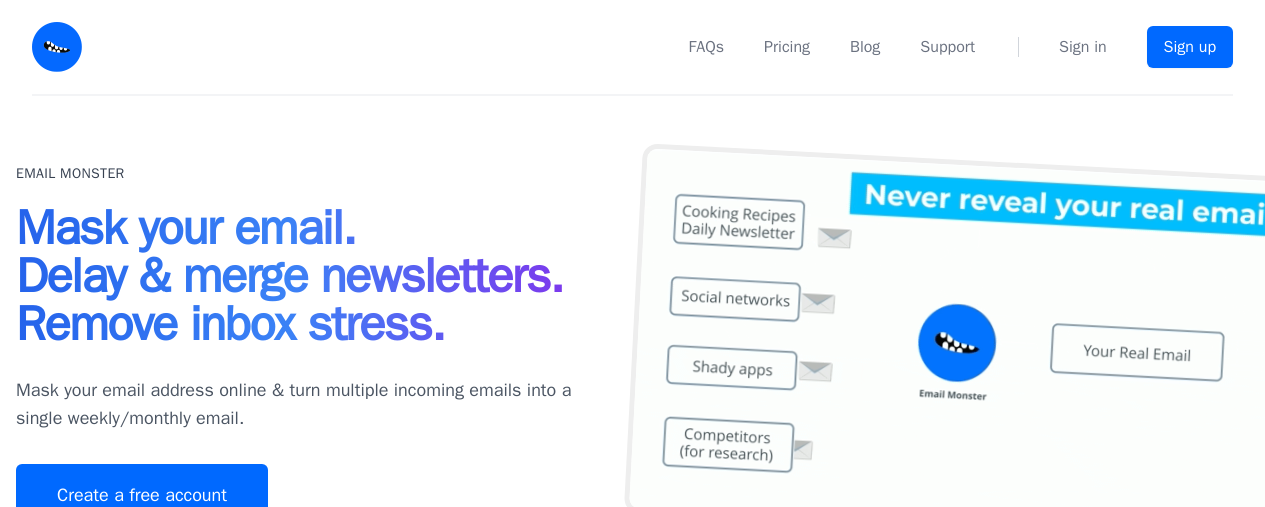 scroll, scrollTop: 0, scrollLeft: 0, axis: both 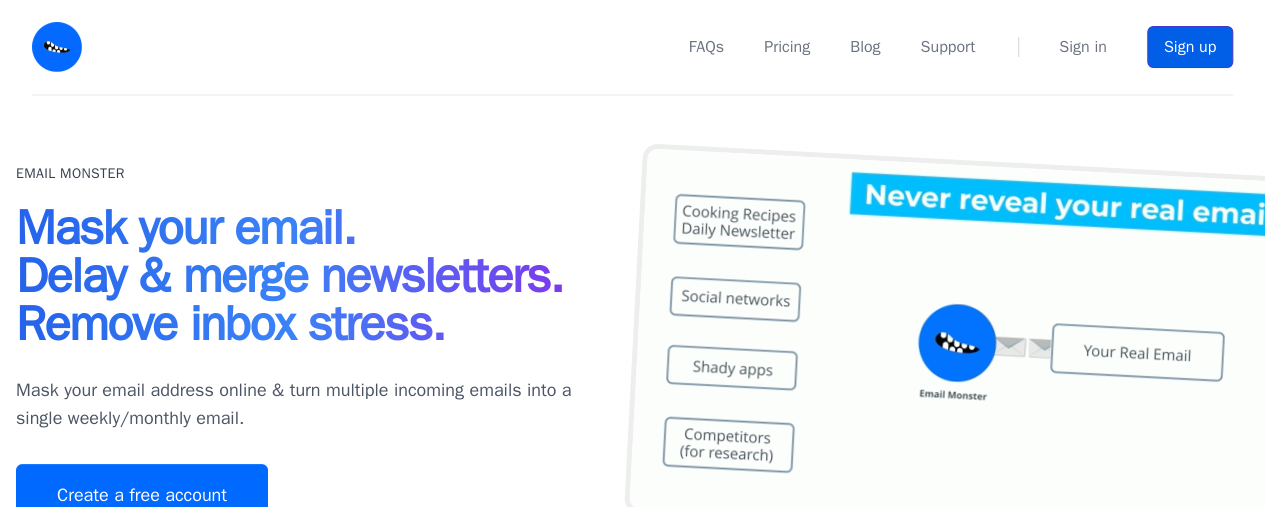 click on "Sign up" at bounding box center [1190, 47] 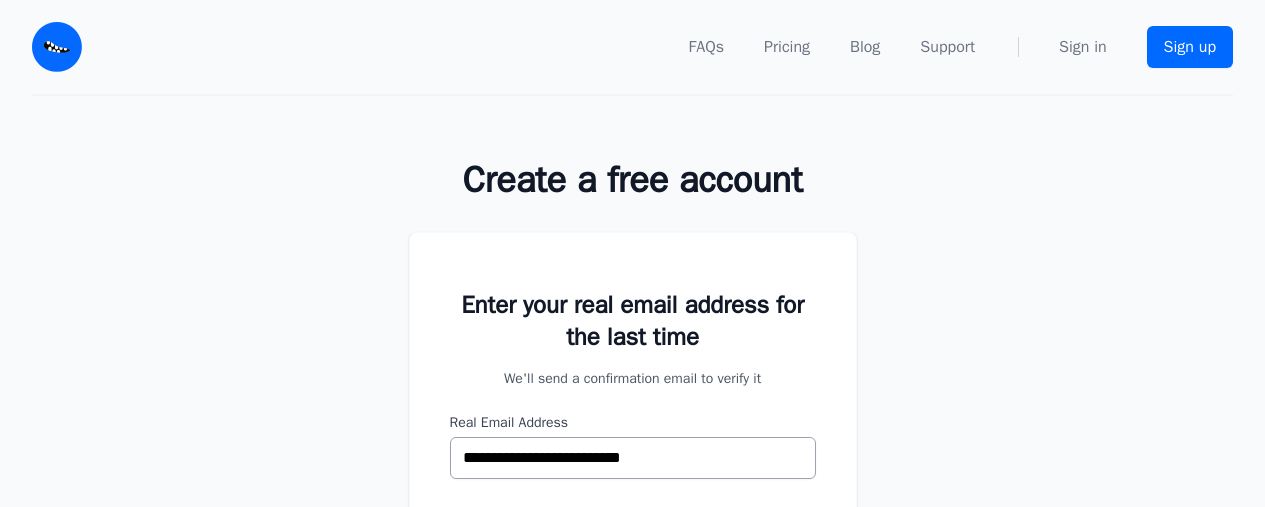 scroll, scrollTop: 0, scrollLeft: 0, axis: both 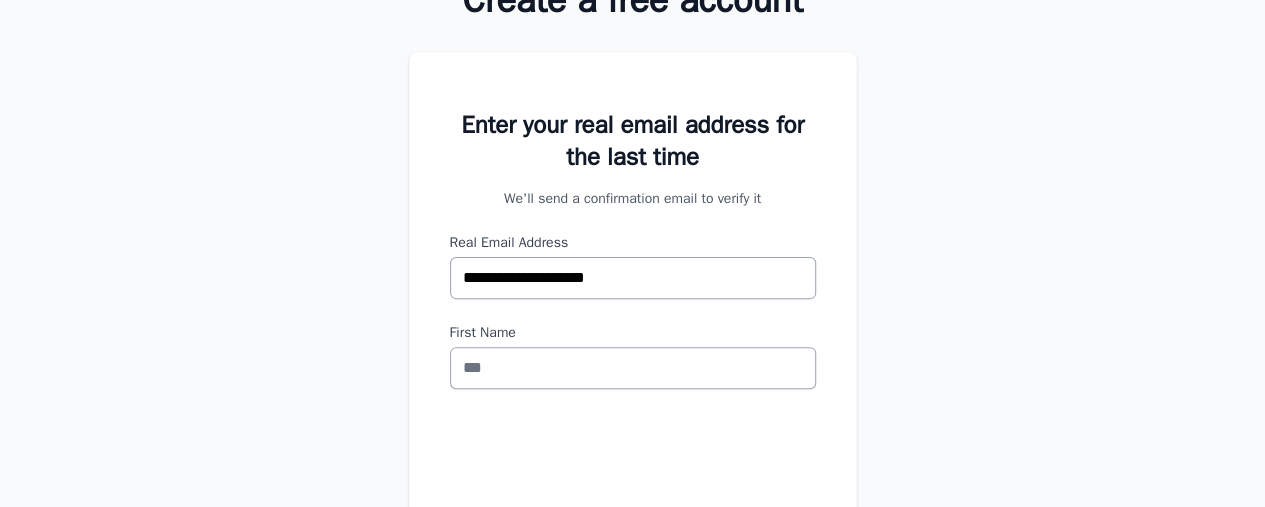 type on "**********" 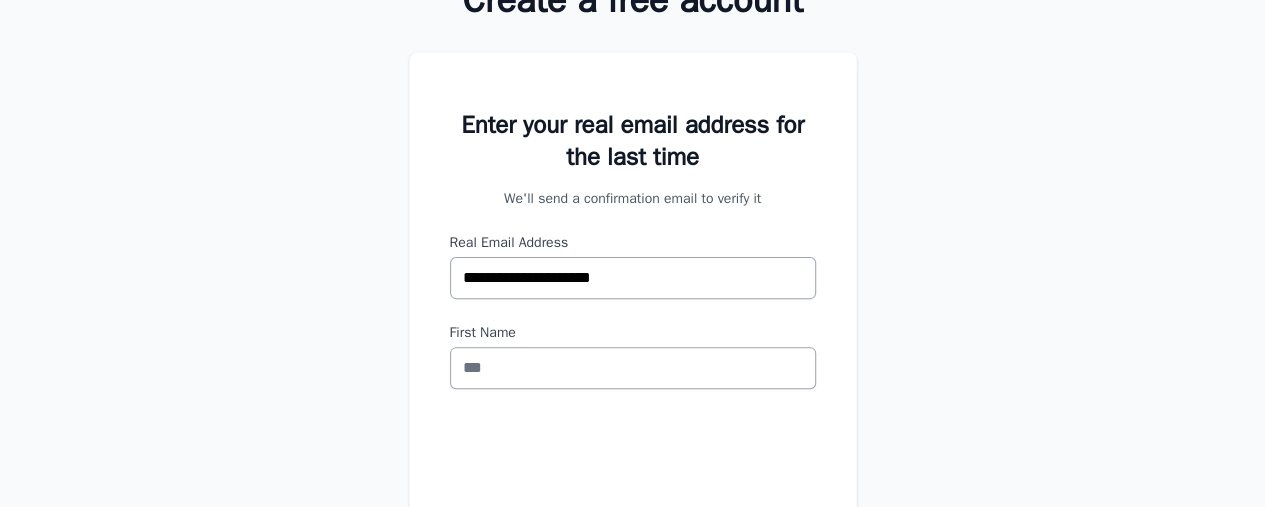 drag, startPoint x: 538, startPoint y: 281, endPoint x: 296, endPoint y: 297, distance: 242.52835 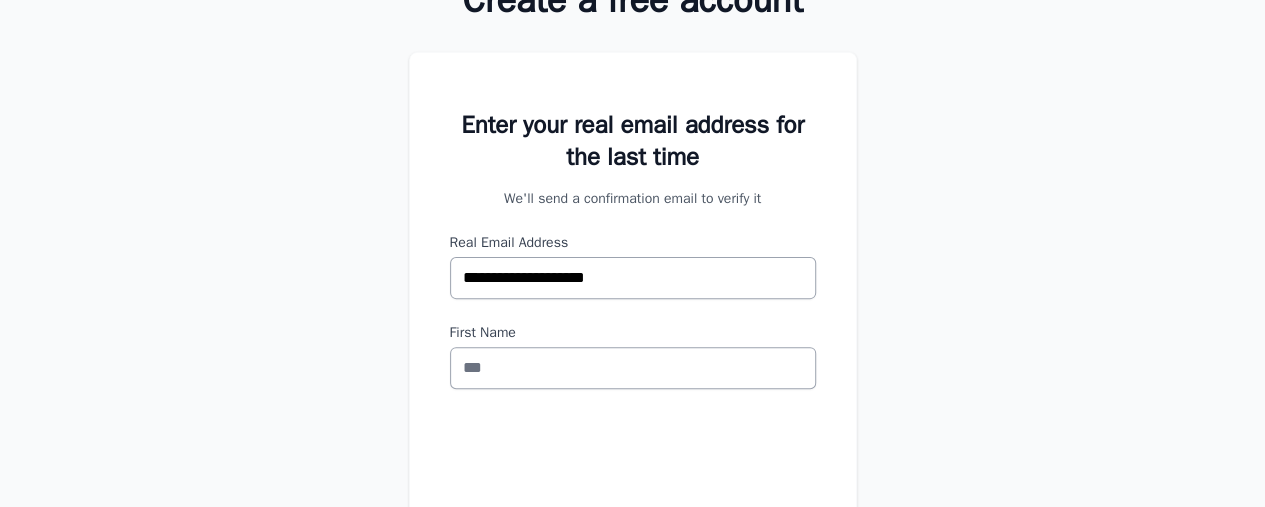 type on "**********" 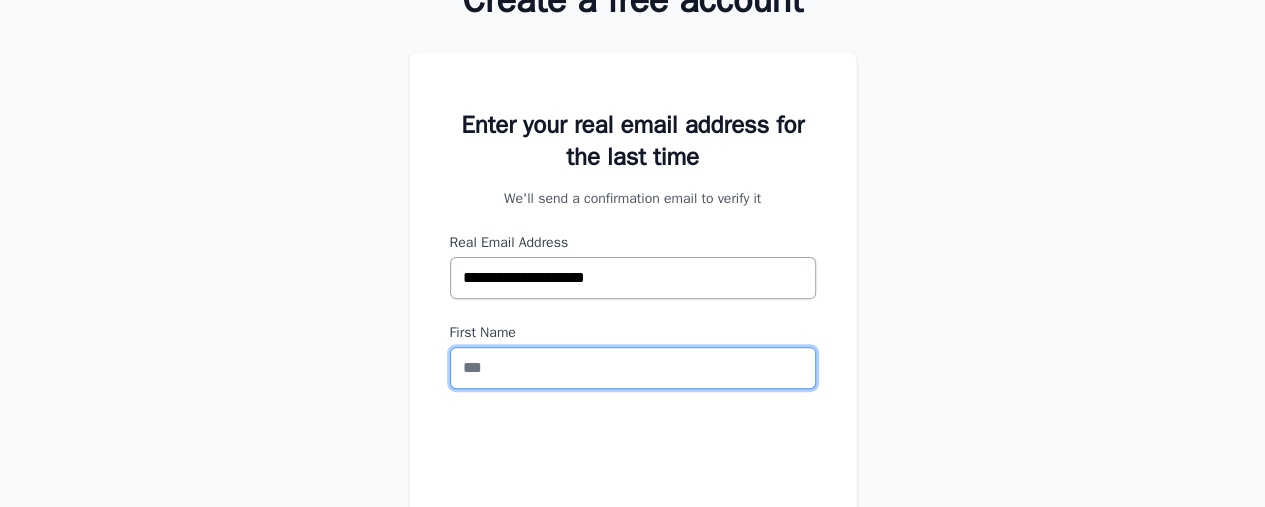 click on "First Name" at bounding box center (633, 368) 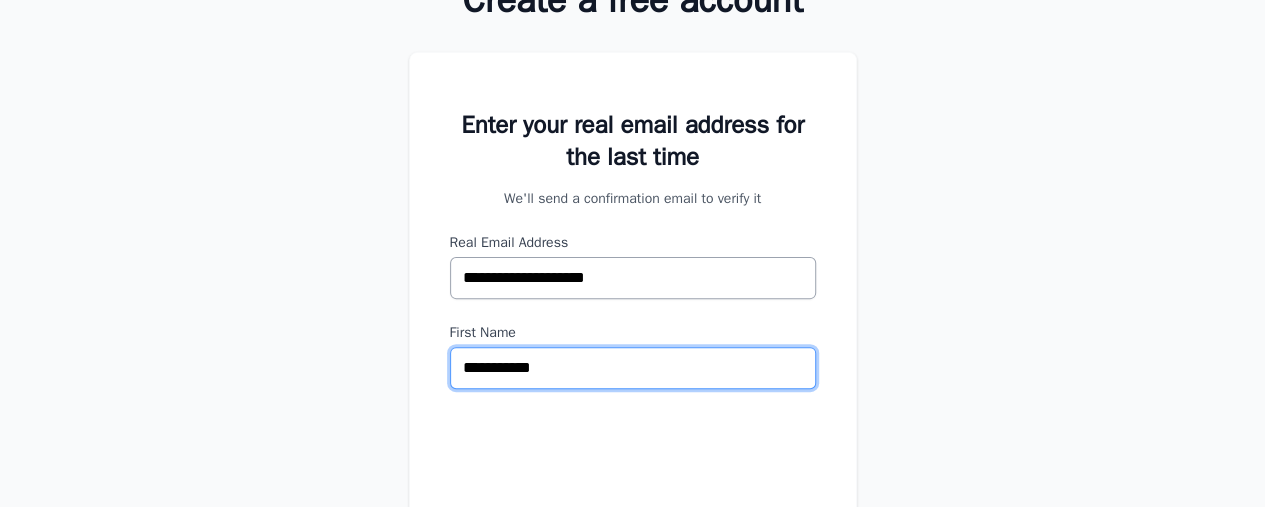 type on "**********" 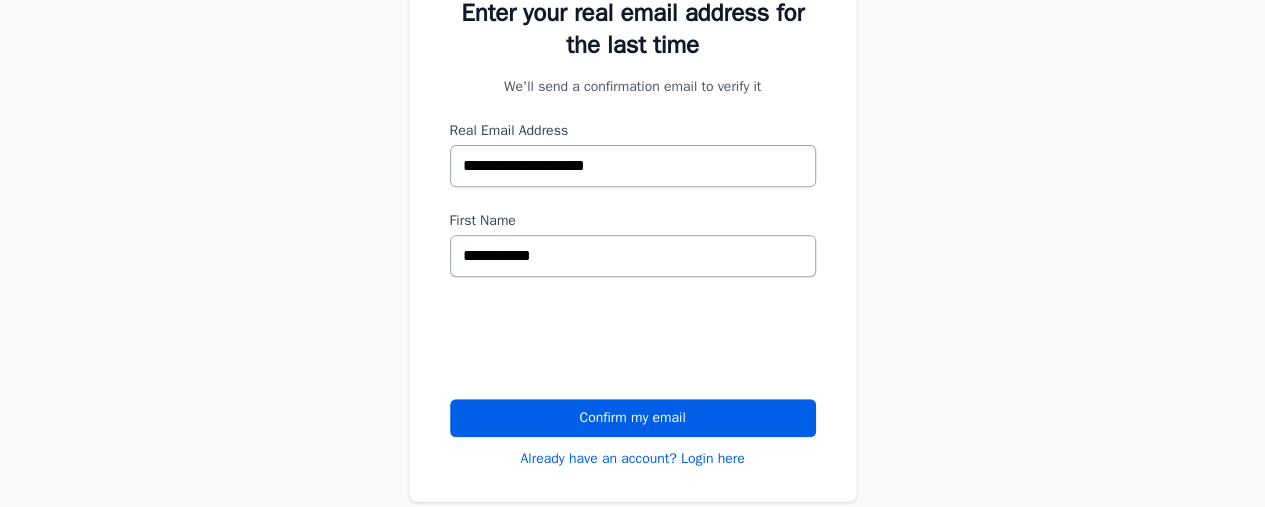 scroll, scrollTop: 294, scrollLeft: 0, axis: vertical 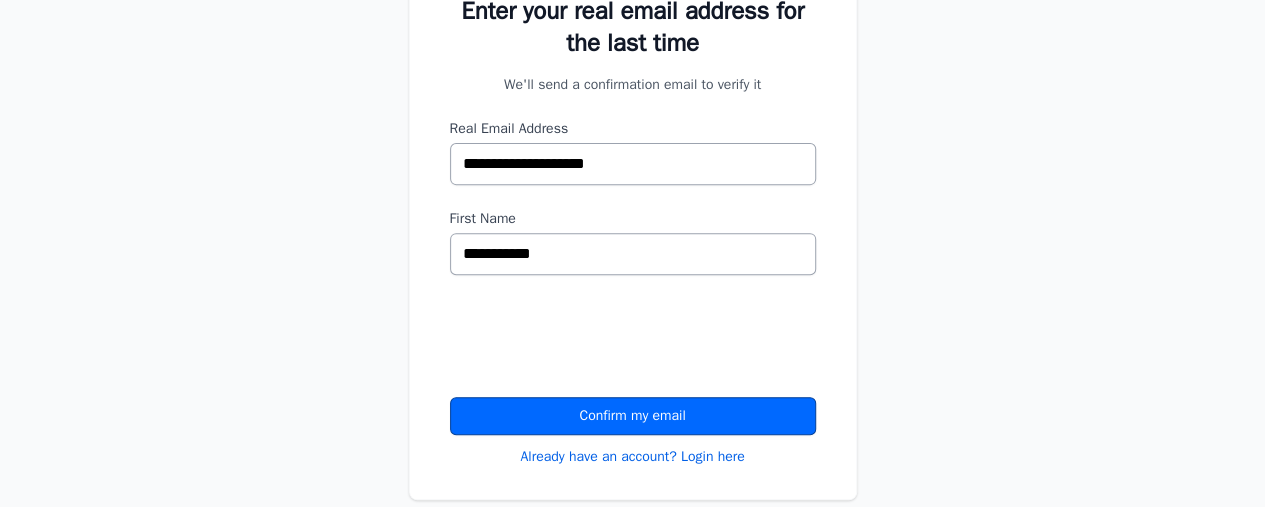 click on "Confirm my email" at bounding box center [633, 416] 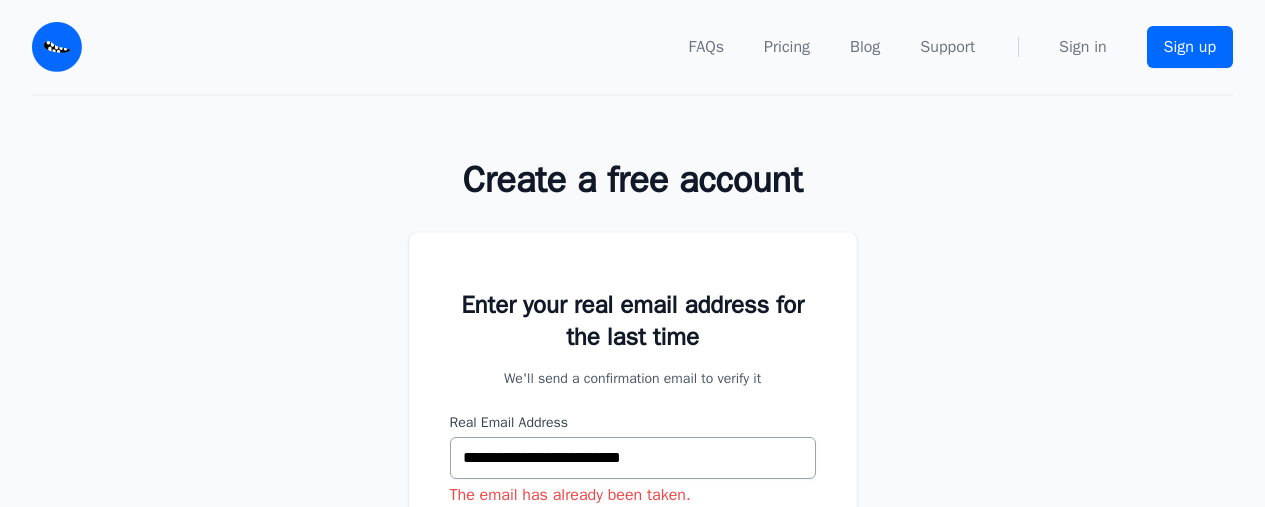 scroll, scrollTop: 0, scrollLeft: 0, axis: both 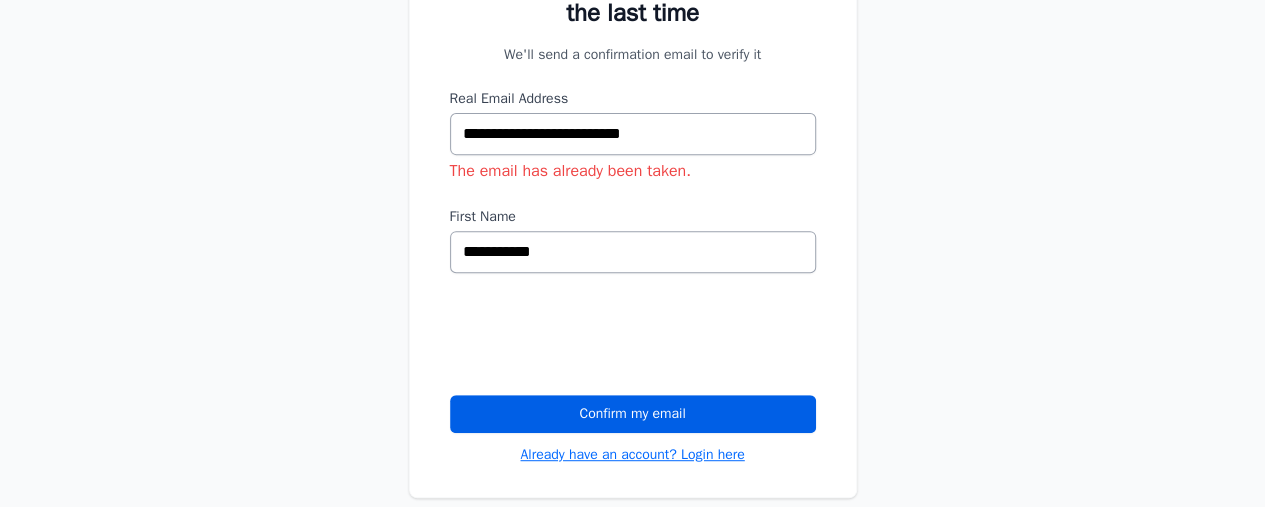 click on "Already have an account? Login here" at bounding box center (632, 455) 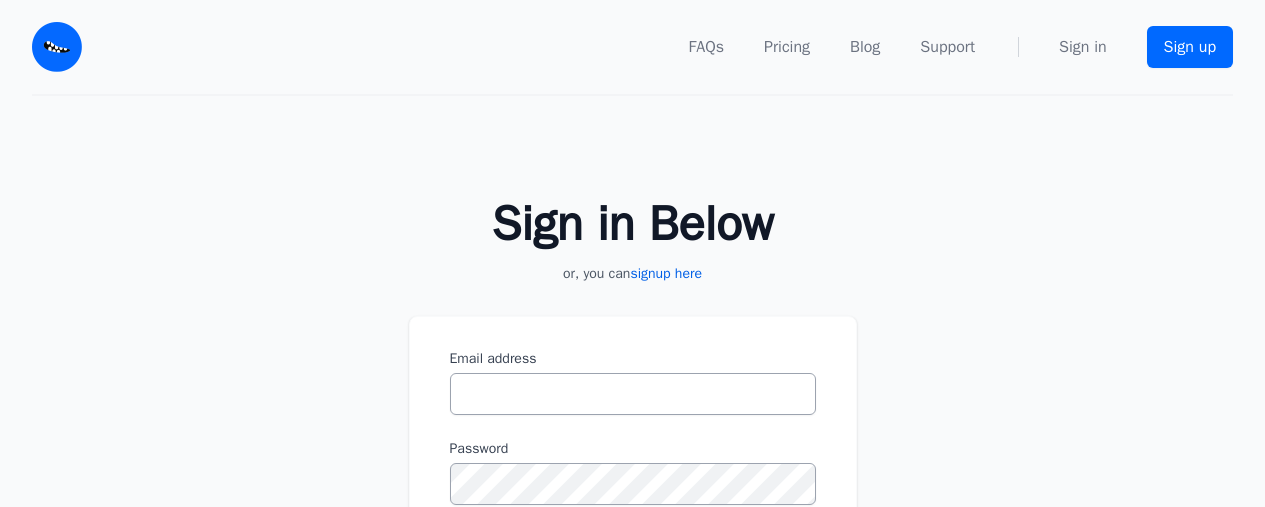scroll, scrollTop: 0, scrollLeft: 0, axis: both 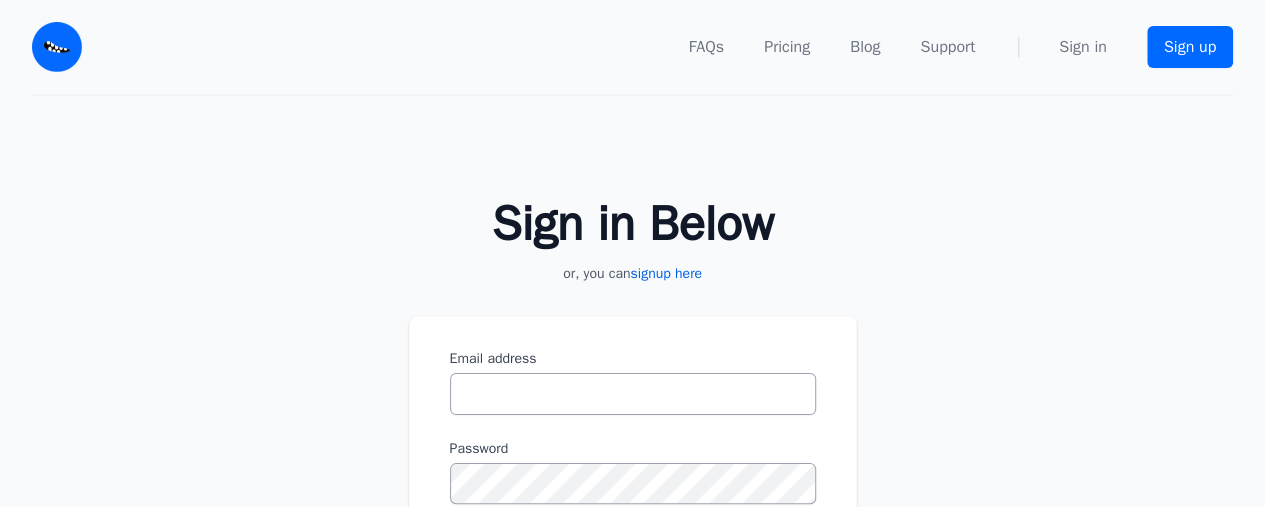 click on "Email address" at bounding box center [633, 394] 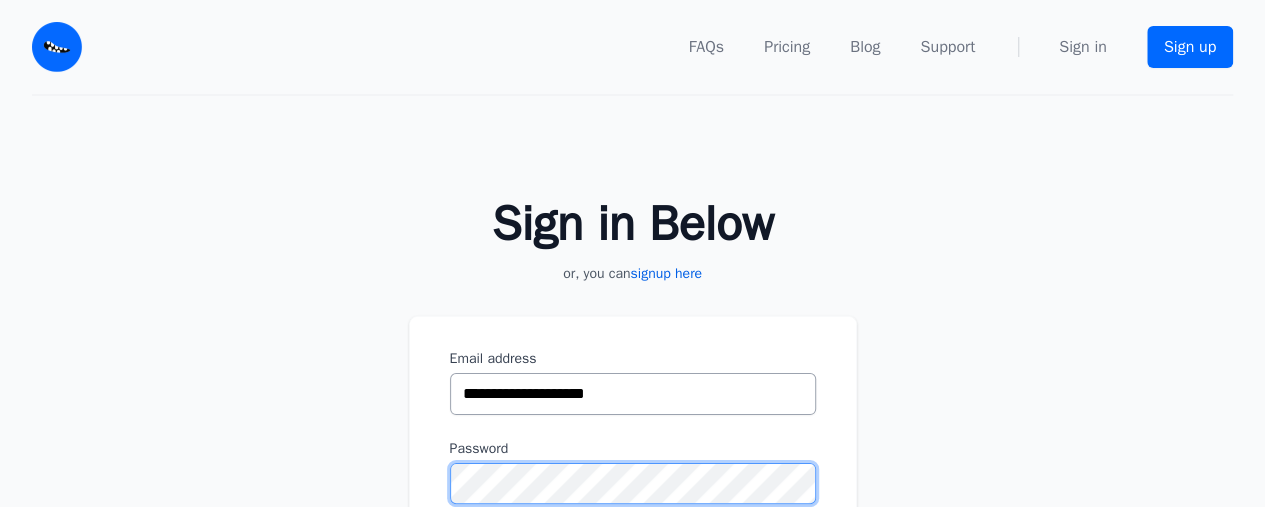 click on "Sign in" at bounding box center (633, 591) 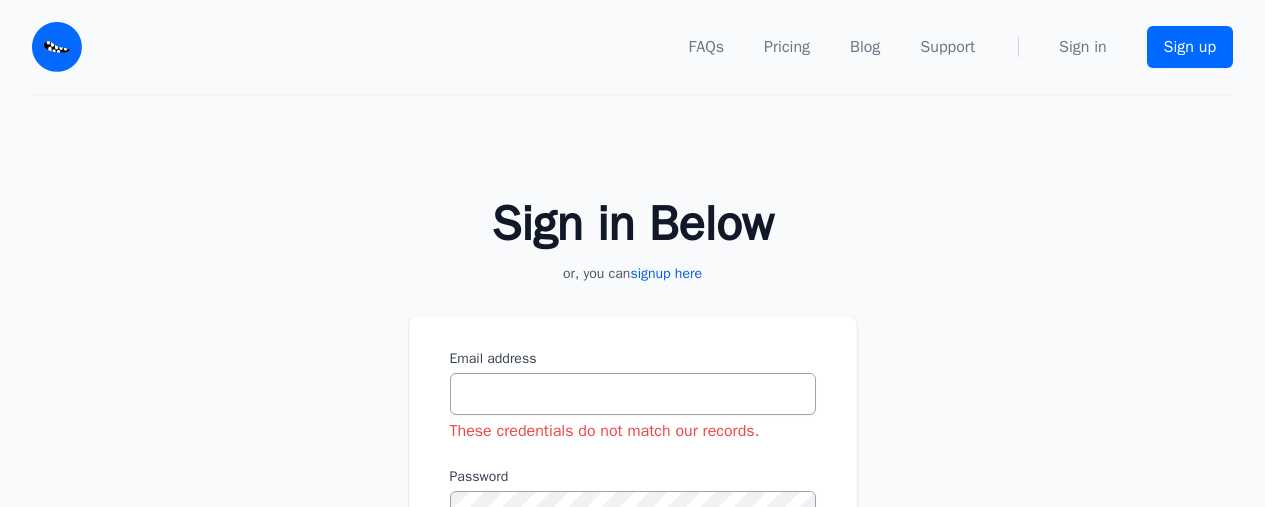 scroll, scrollTop: 0, scrollLeft: 0, axis: both 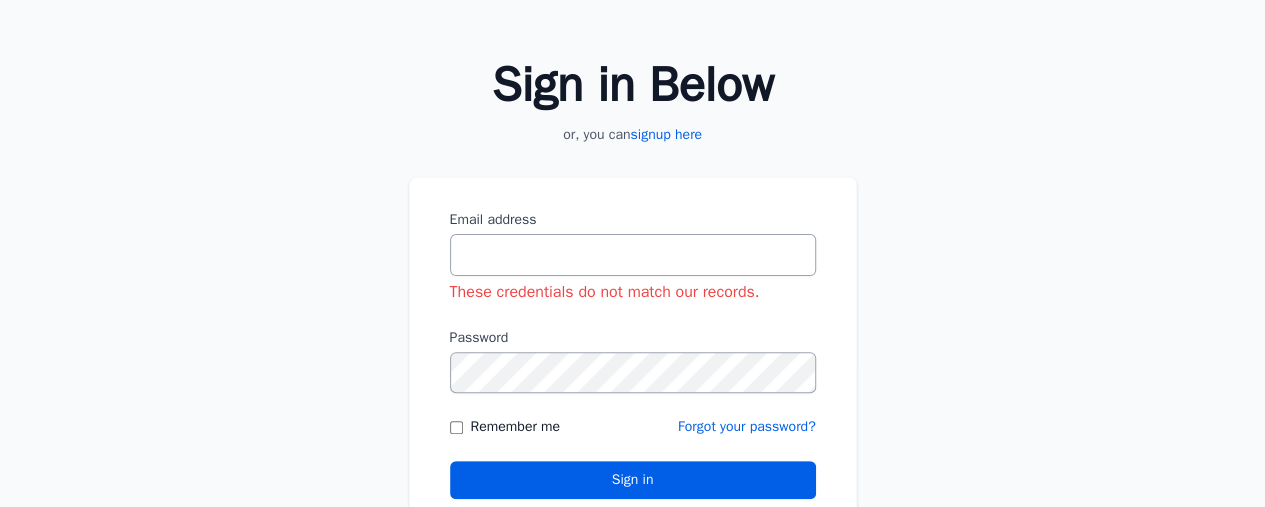 click on "Email address" at bounding box center [633, 255] 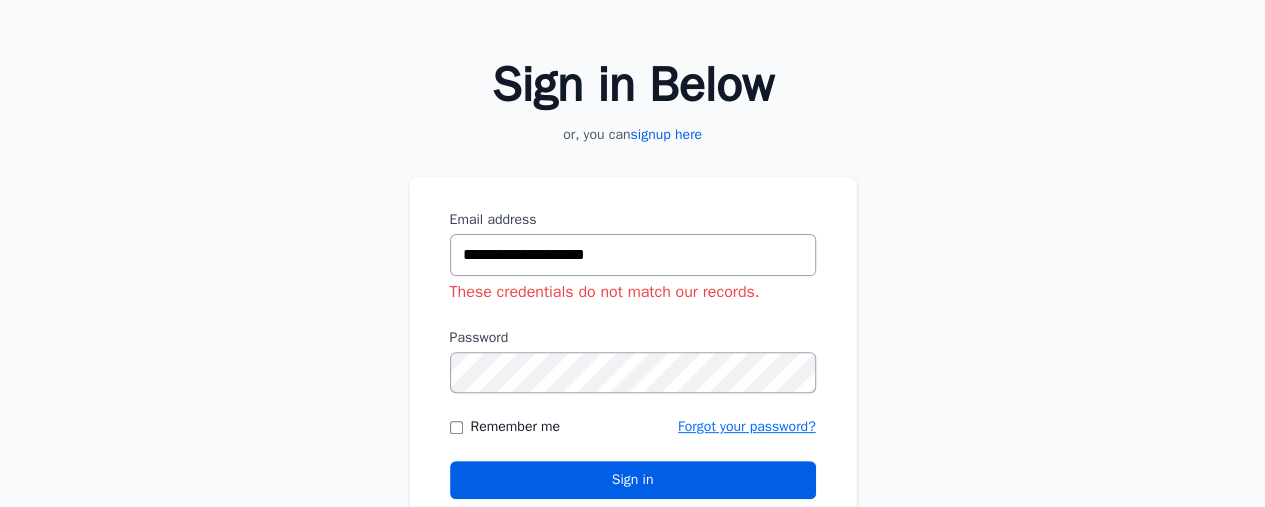 click on "Forgot your password?" at bounding box center (747, 426) 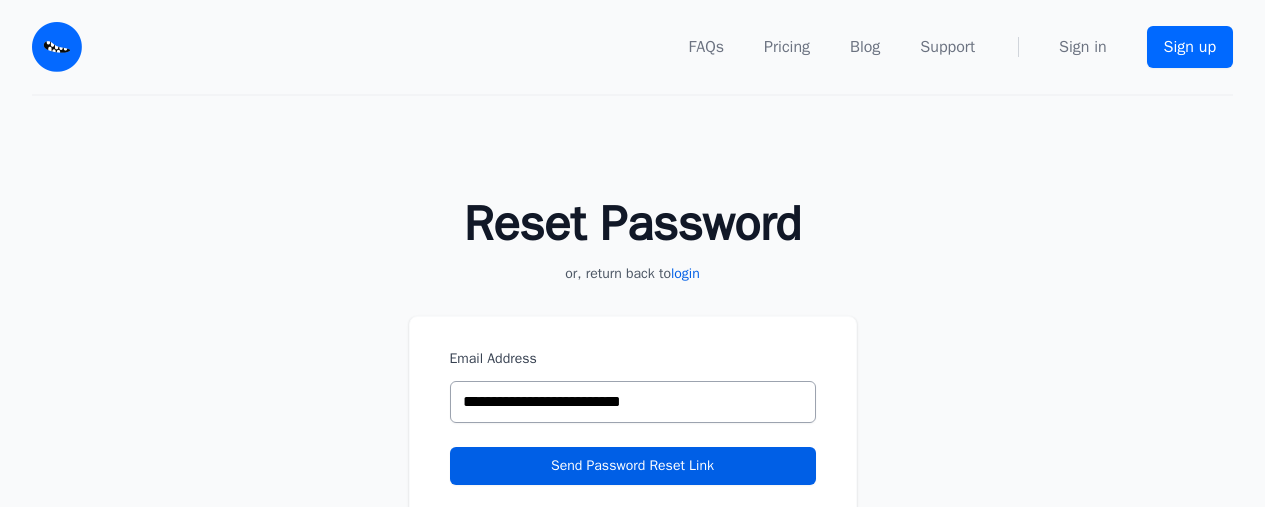 scroll, scrollTop: 0, scrollLeft: 0, axis: both 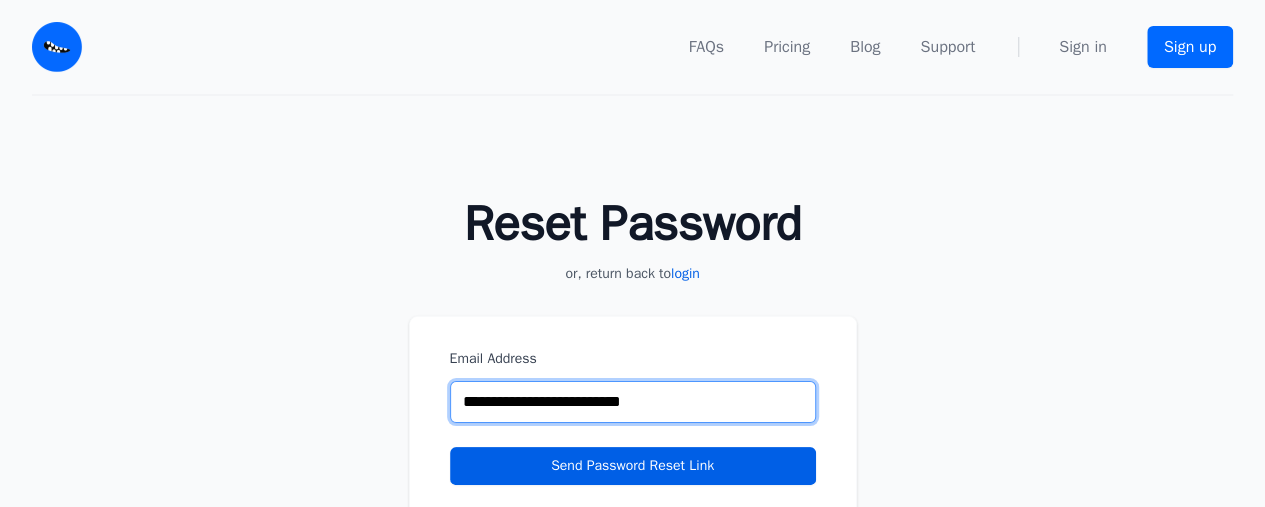 click on "**********" at bounding box center [633, 402] 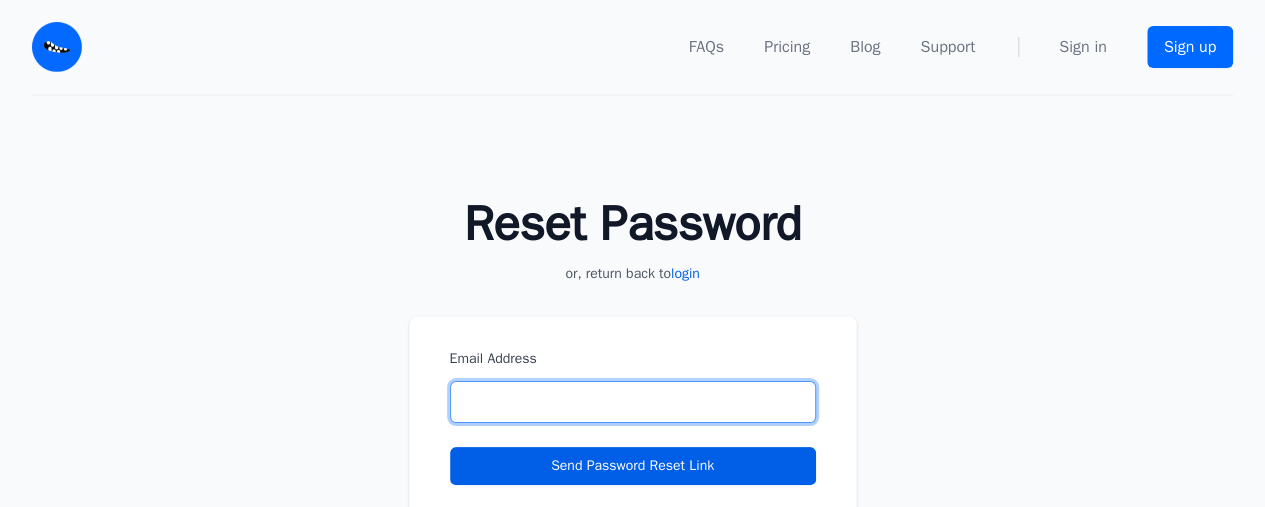 click on "Email Address" at bounding box center (633, 402) 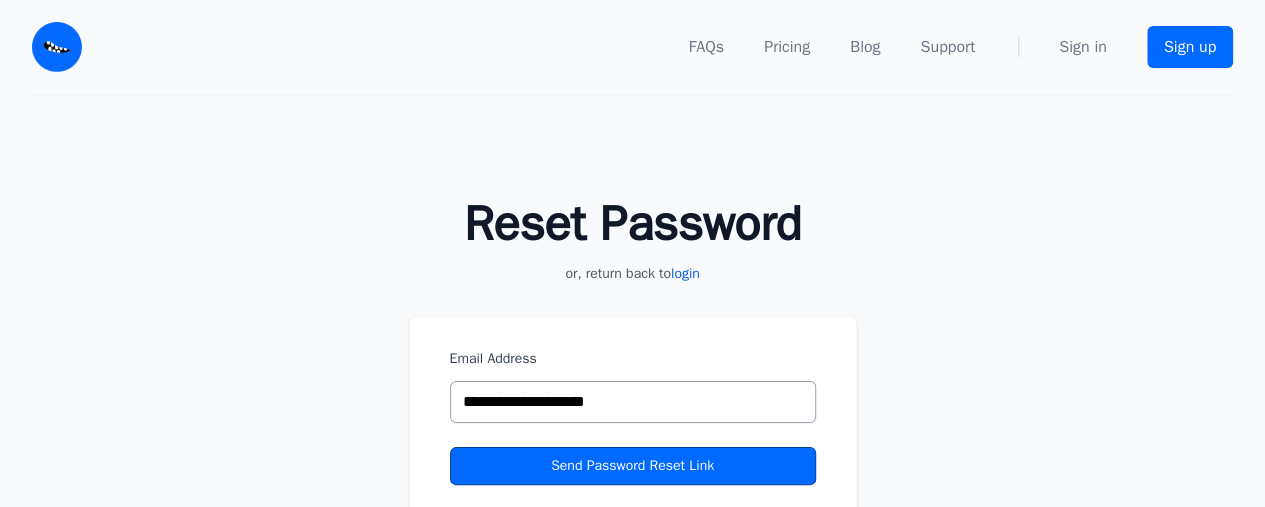 click on "Send Password Reset Link" at bounding box center (633, 466) 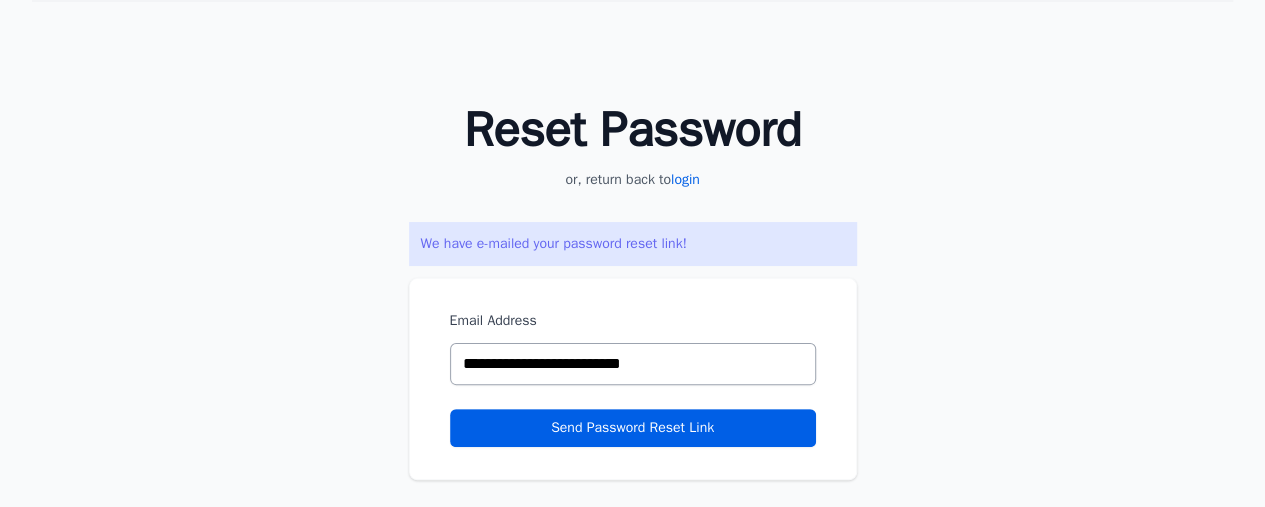 scroll, scrollTop: 0, scrollLeft: 0, axis: both 